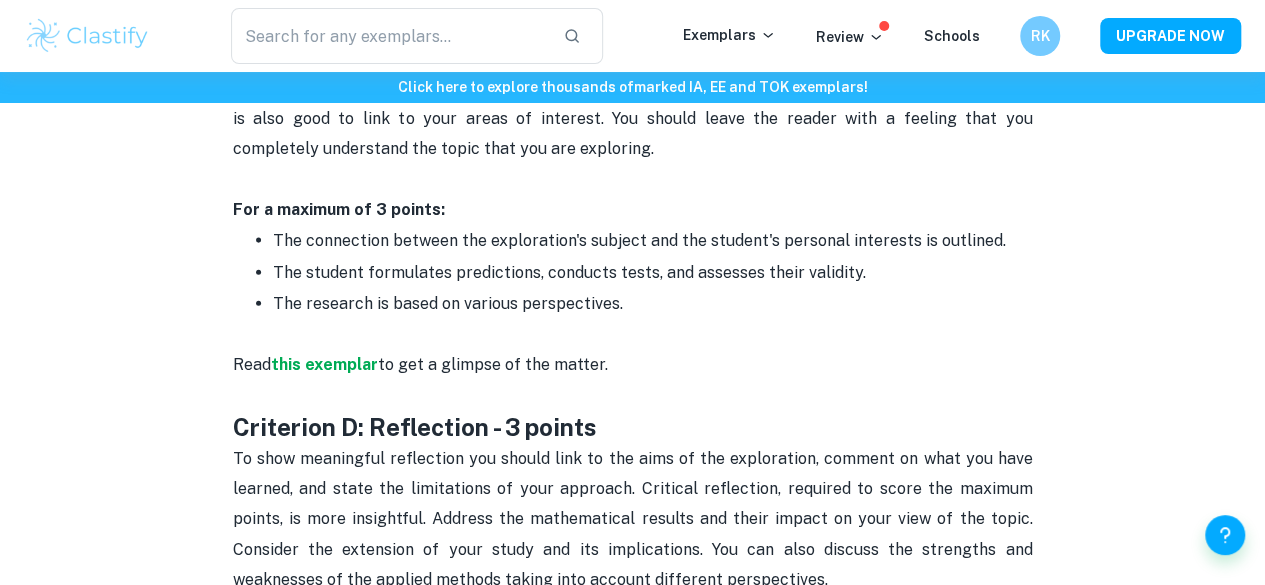 scroll, scrollTop: 2134, scrollLeft: 0, axis: vertical 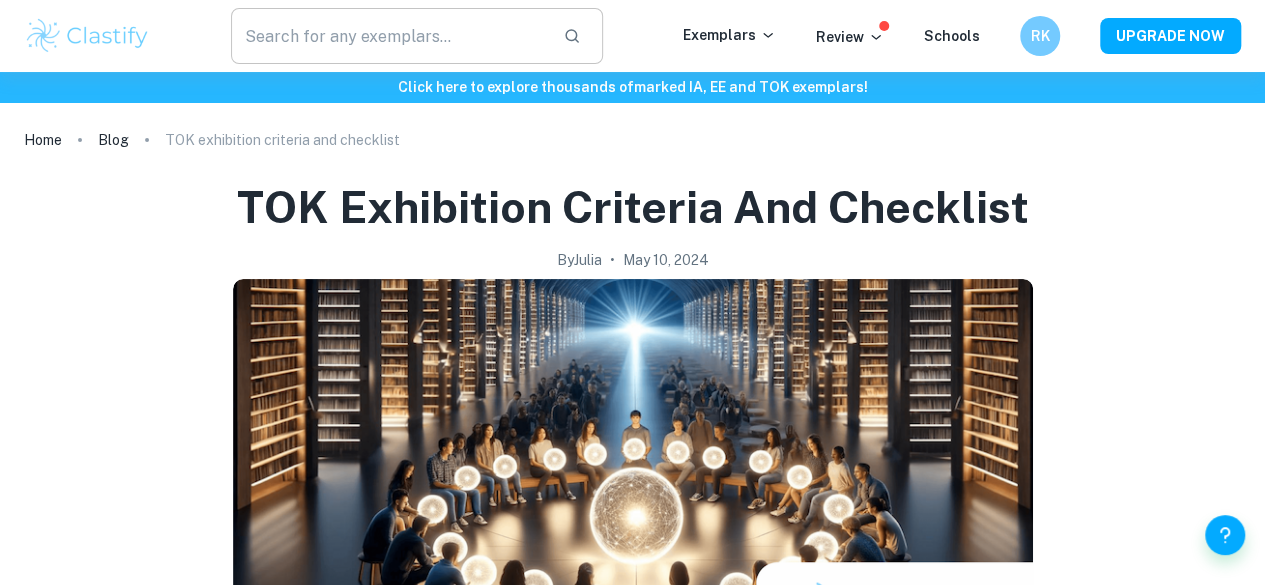 click at bounding box center (389, 36) 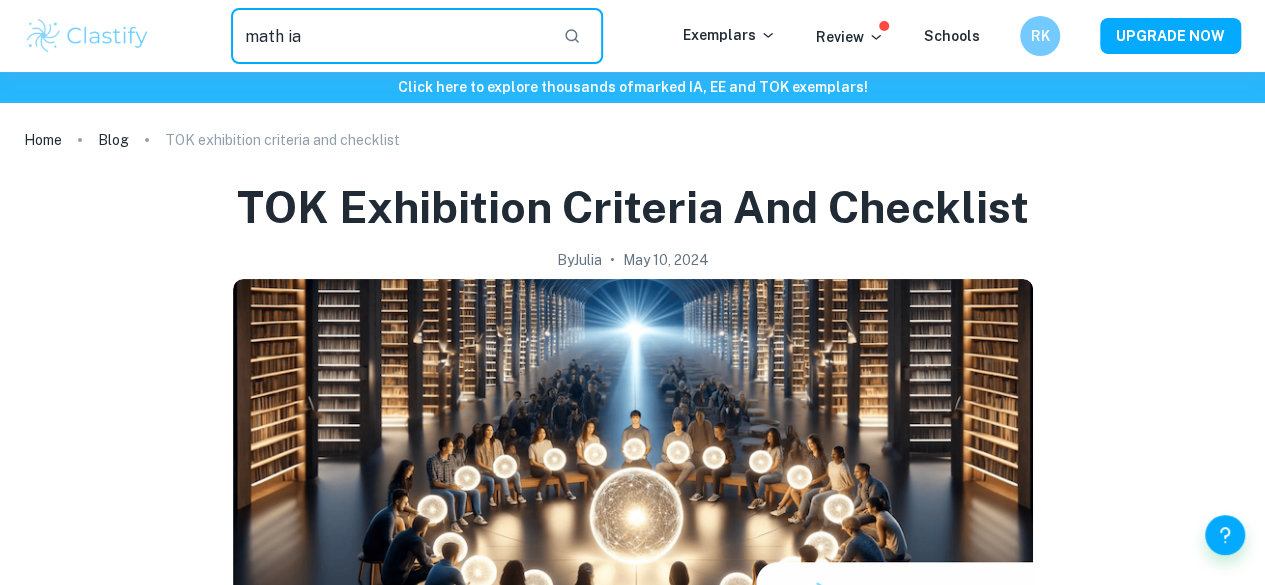 type on "math ia" 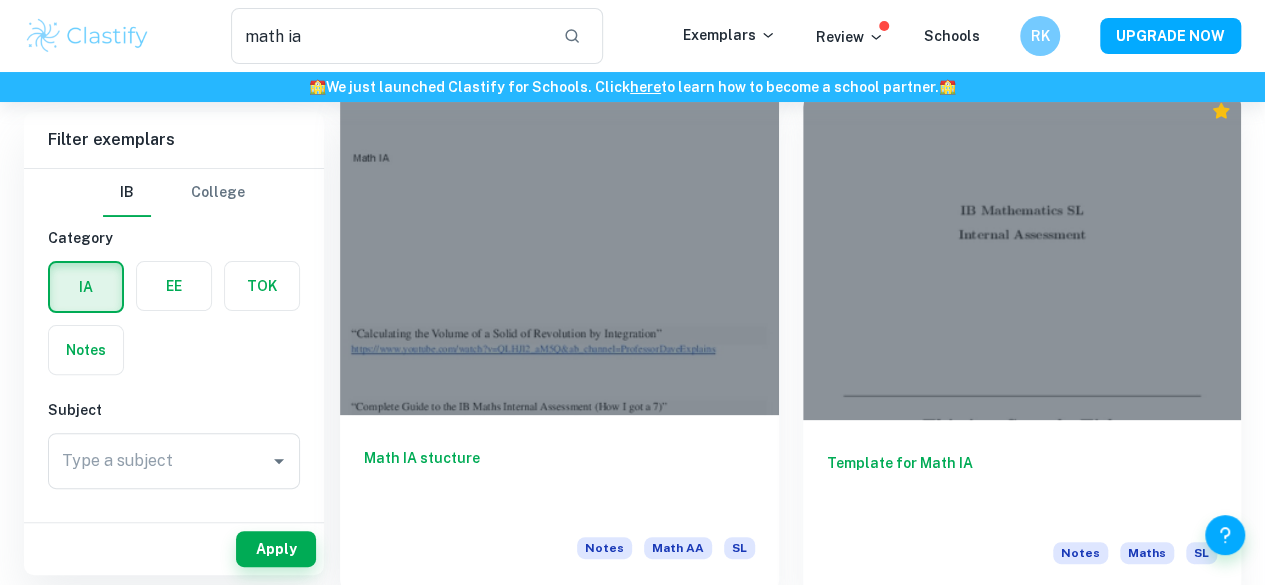 scroll, scrollTop: 0, scrollLeft: 0, axis: both 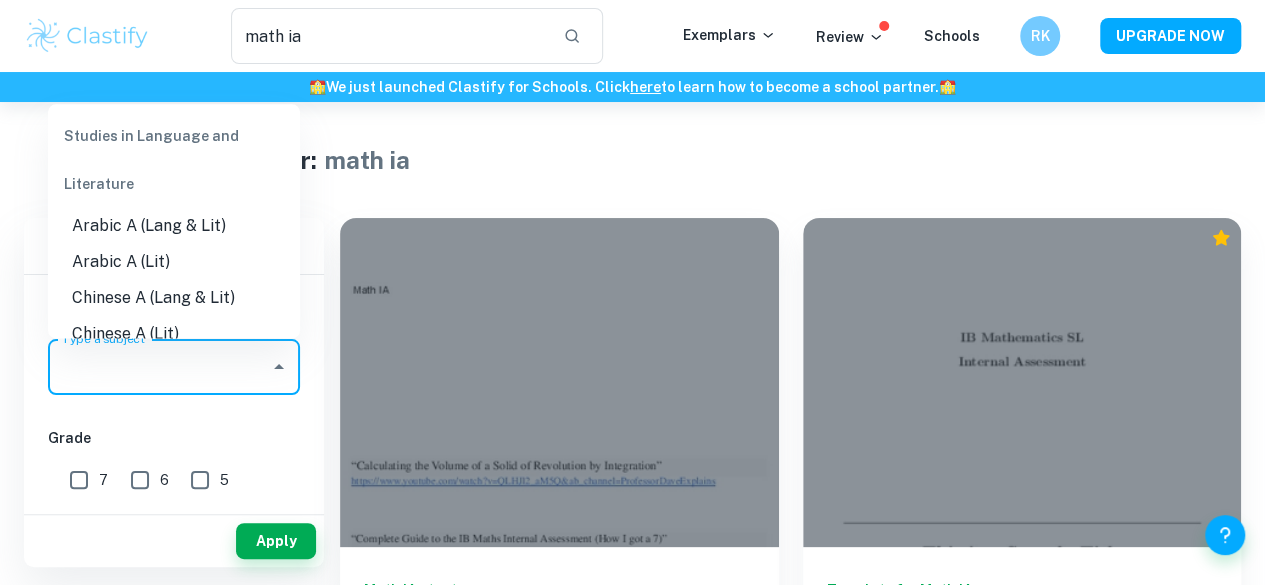 click on "Type a subject" at bounding box center (159, 367) 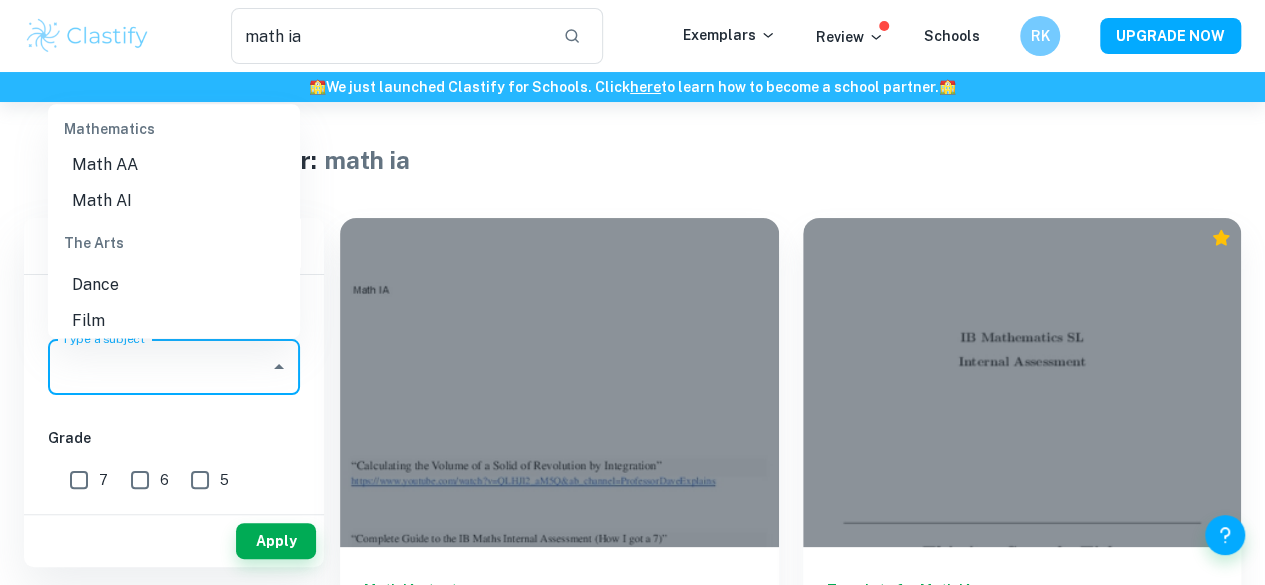 scroll, scrollTop: 2875, scrollLeft: 0, axis: vertical 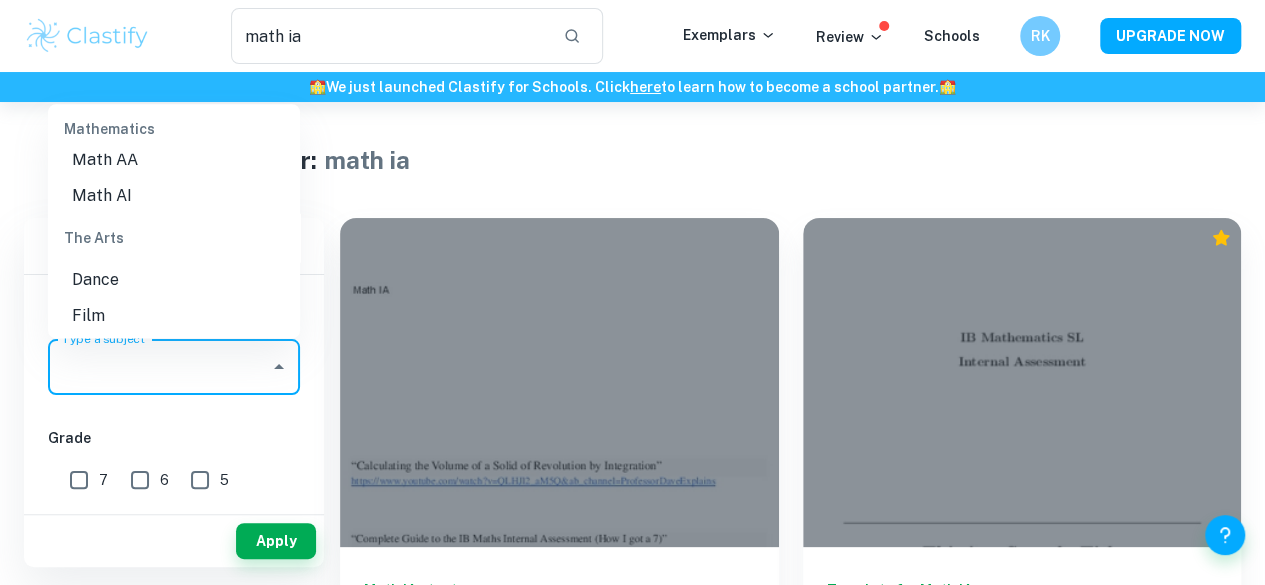click on "Math AI" at bounding box center [174, 195] 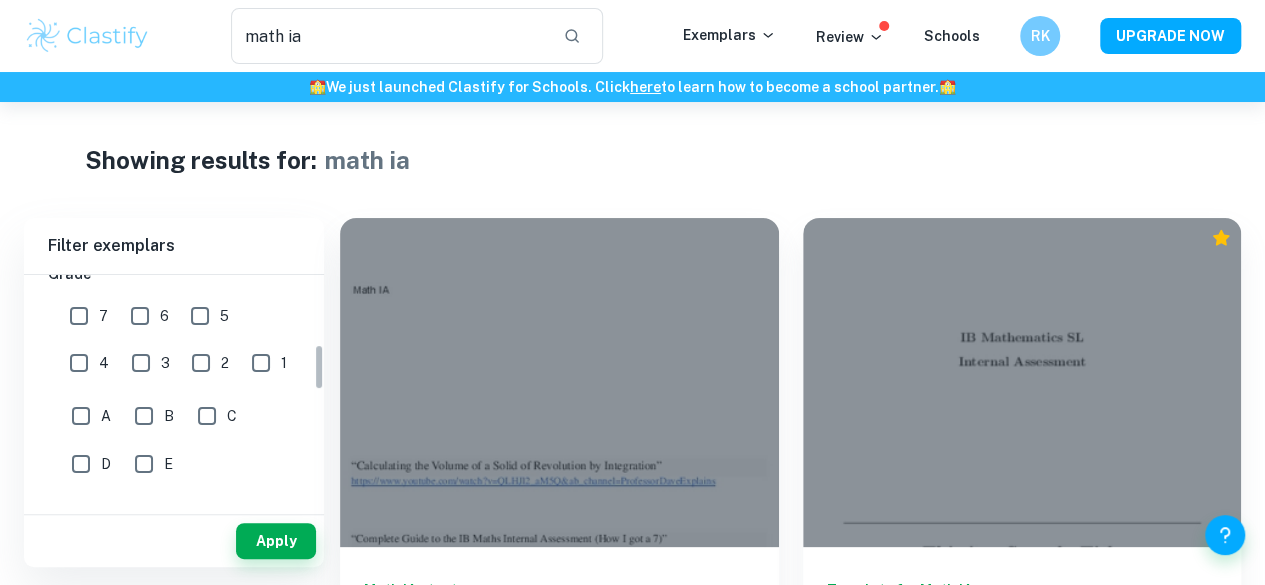 scroll, scrollTop: 347, scrollLeft: 0, axis: vertical 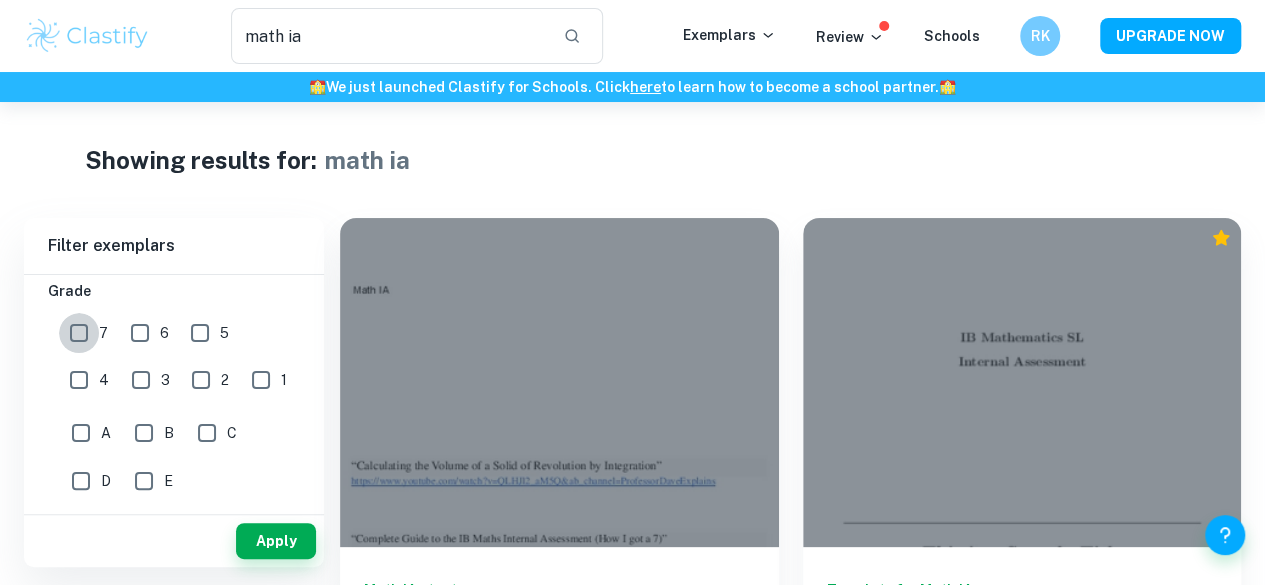 click on "7" at bounding box center (79, 333) 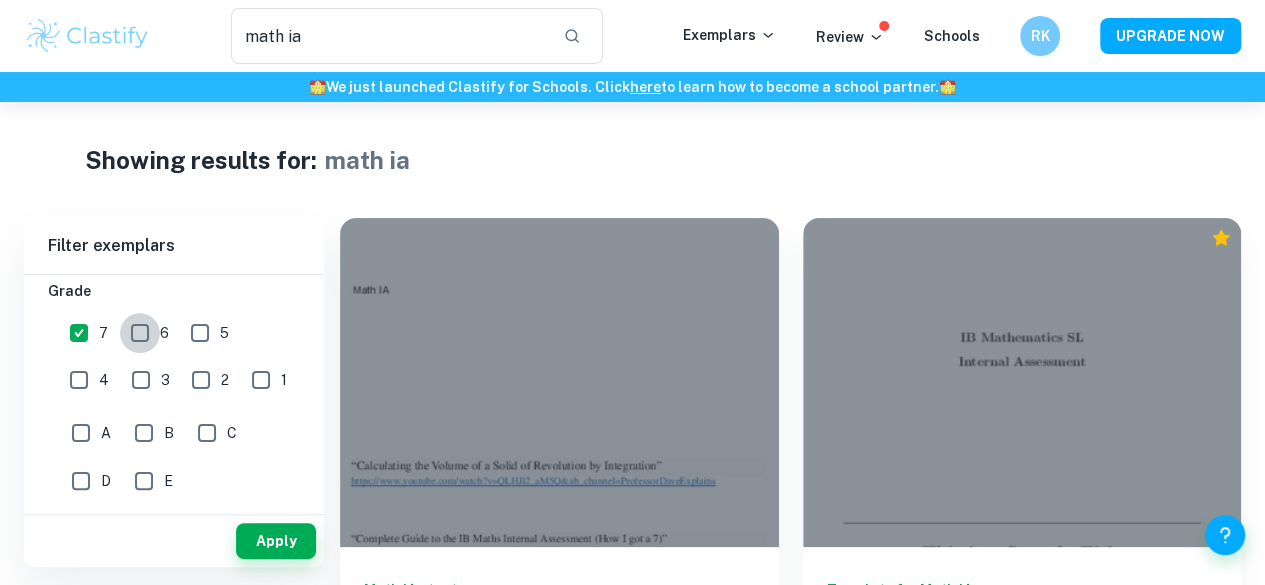 click on "6" at bounding box center [140, 333] 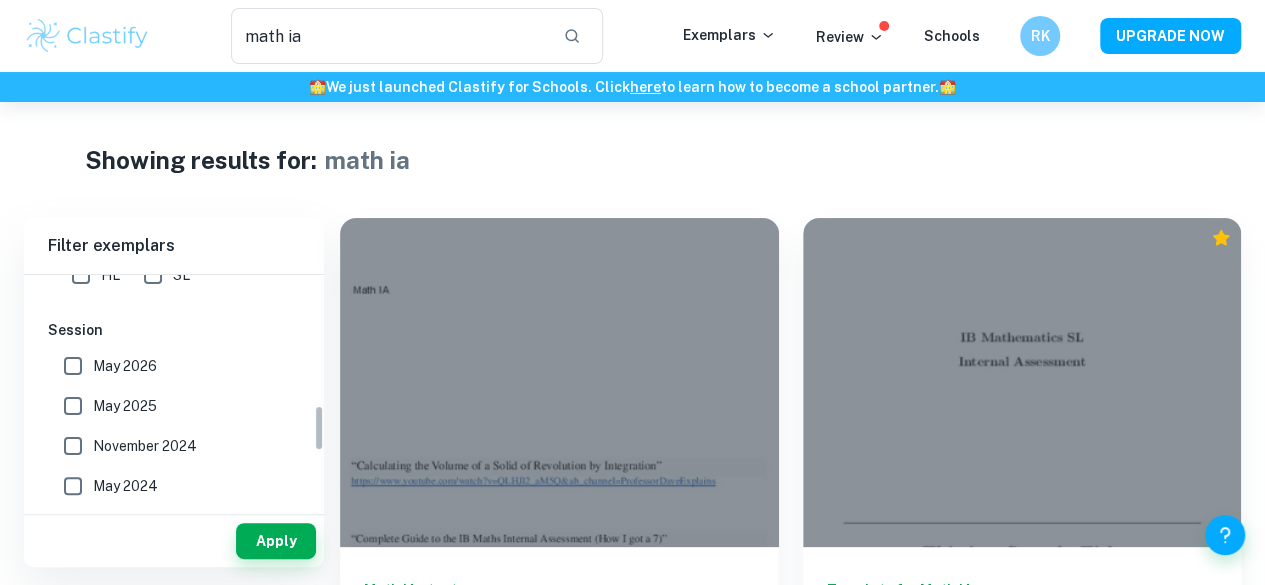 scroll, scrollTop: 653, scrollLeft: 0, axis: vertical 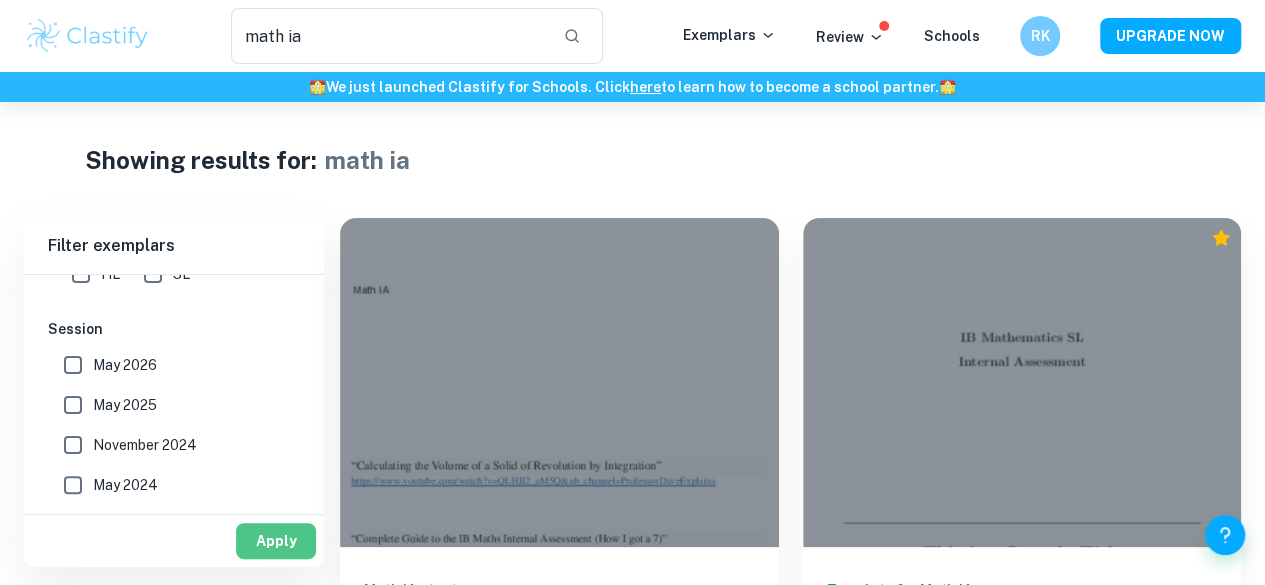 click on "Apply" at bounding box center (276, 541) 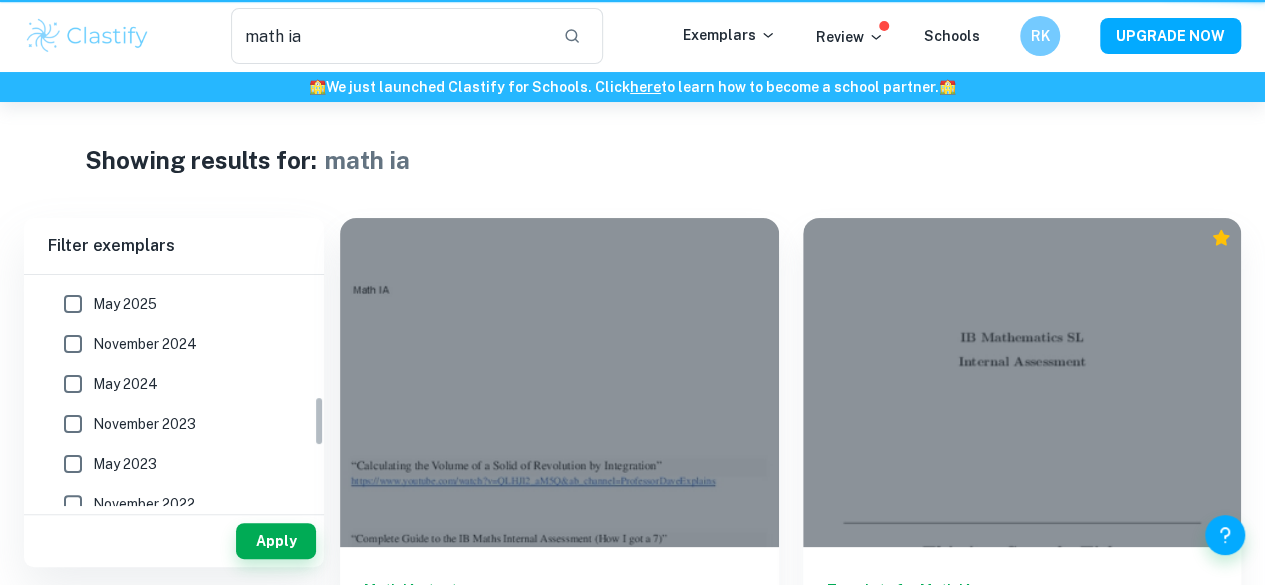scroll, scrollTop: 552, scrollLeft: 0, axis: vertical 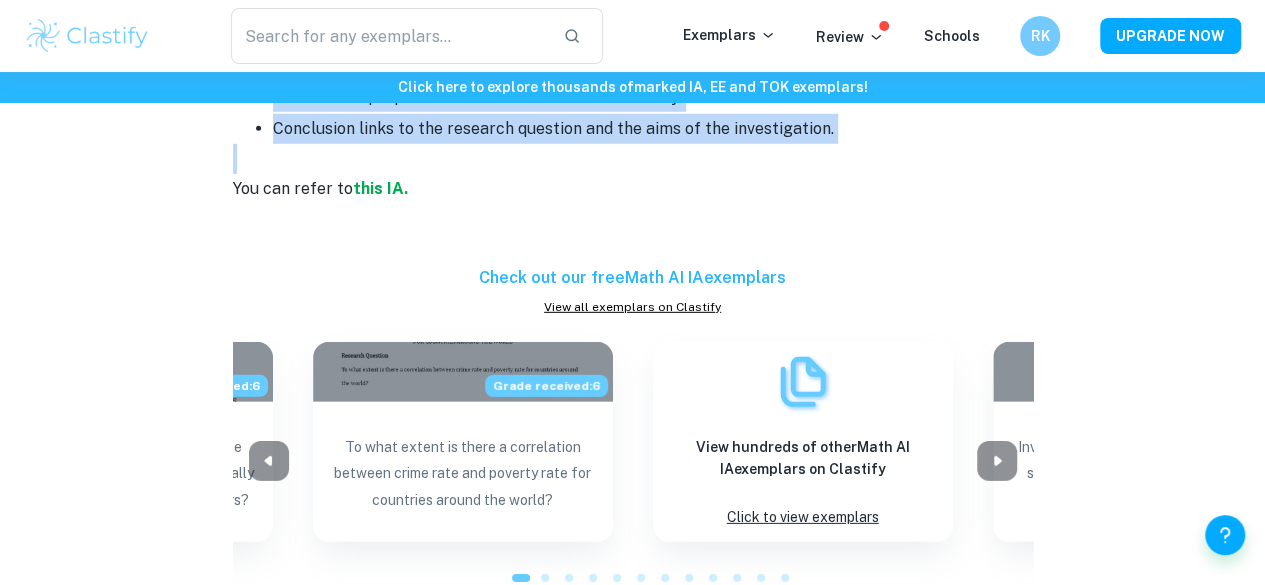 drag, startPoint x: 218, startPoint y: 168, endPoint x: 398, endPoint y: 146, distance: 181.33946 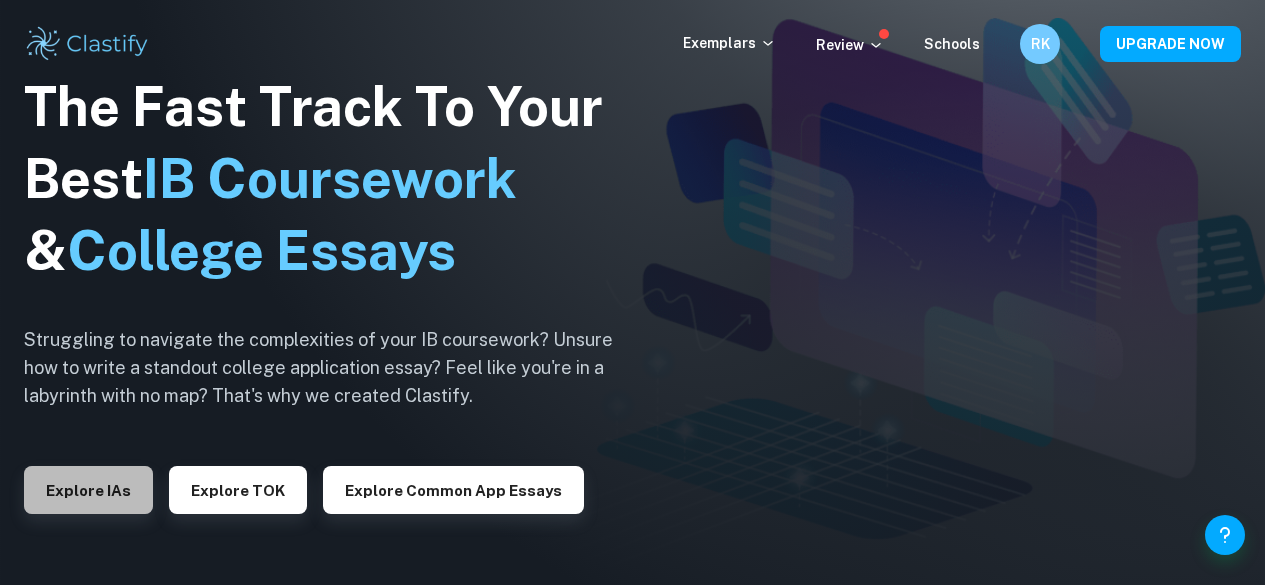 scroll, scrollTop: 0, scrollLeft: 0, axis: both 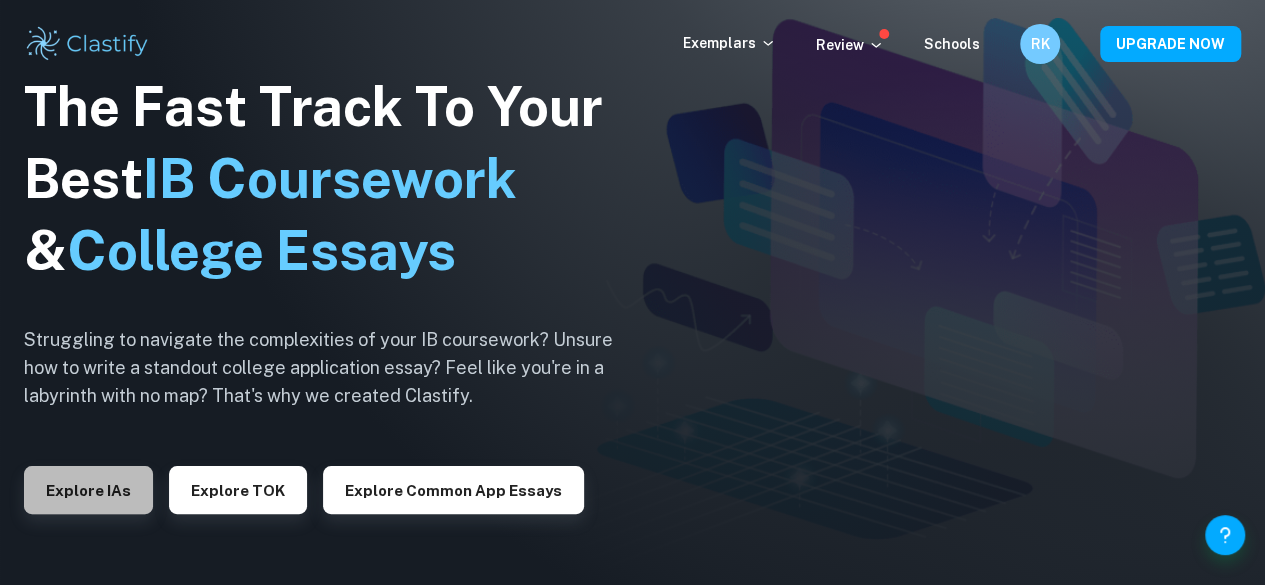 click on "Explore IAs" at bounding box center (88, 490) 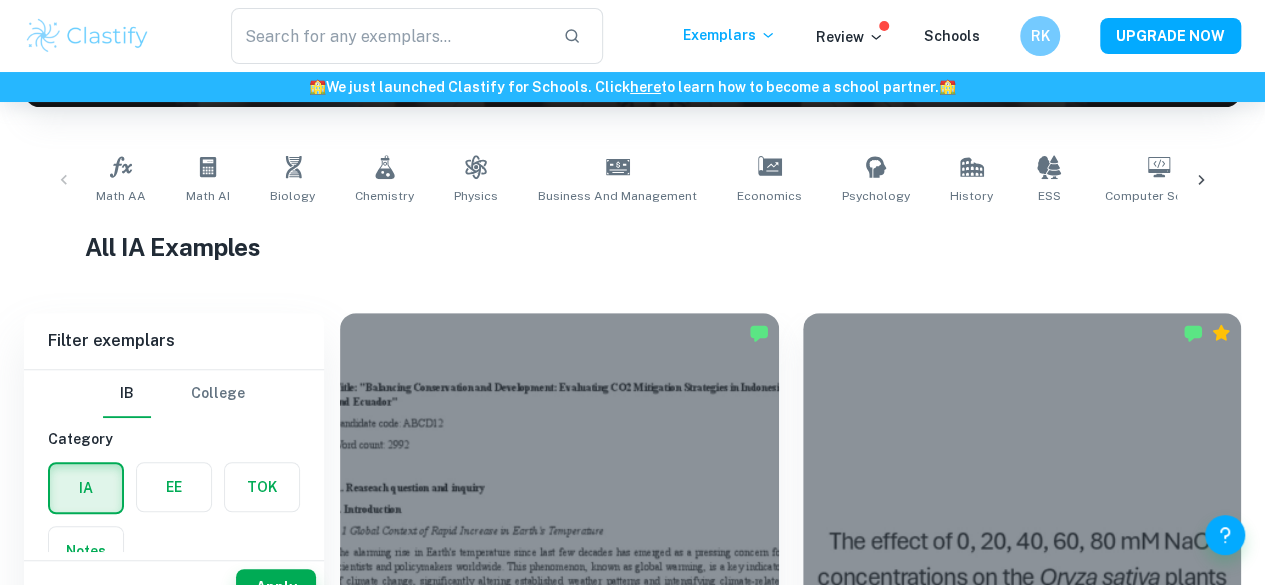 scroll, scrollTop: 215, scrollLeft: 0, axis: vertical 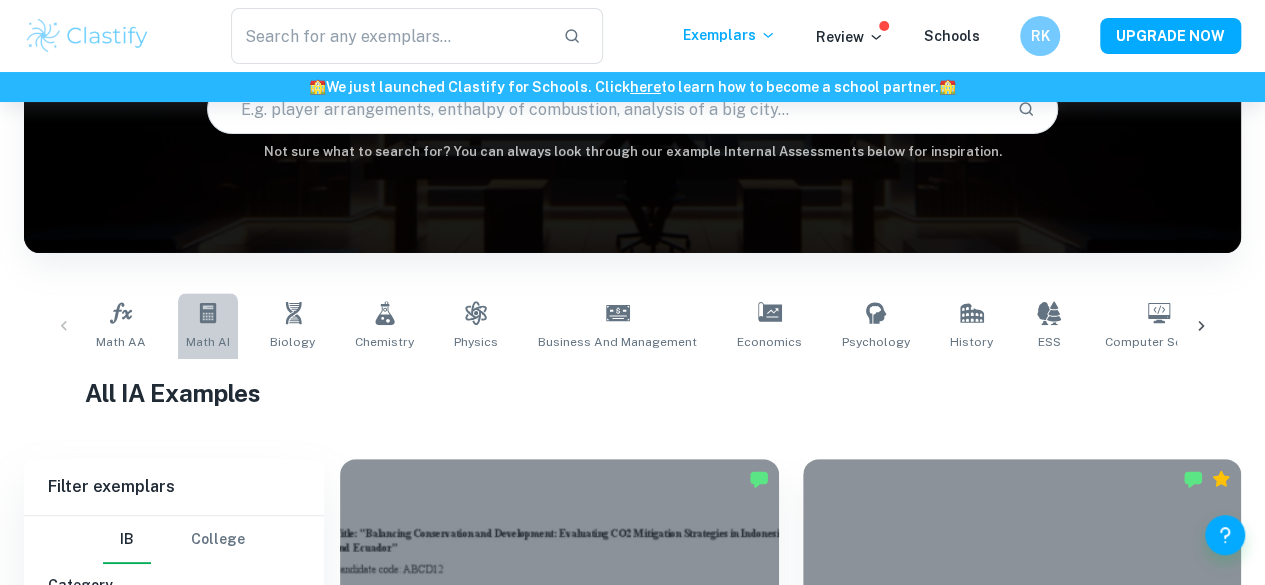 click on "Math AI" at bounding box center [208, 342] 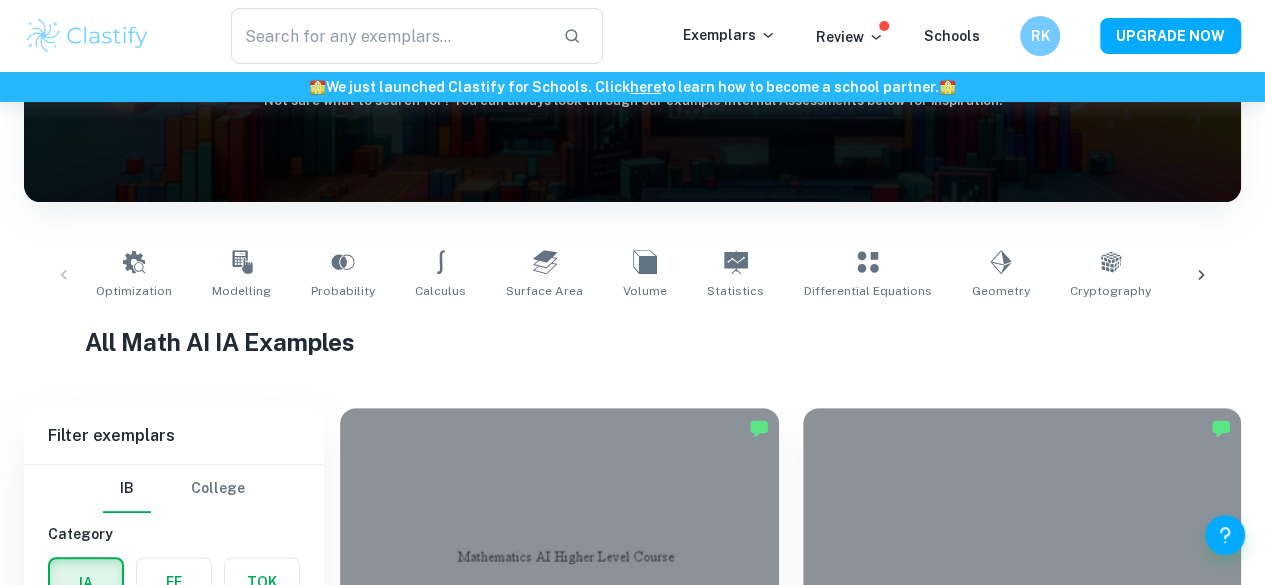 scroll, scrollTop: 281, scrollLeft: 0, axis: vertical 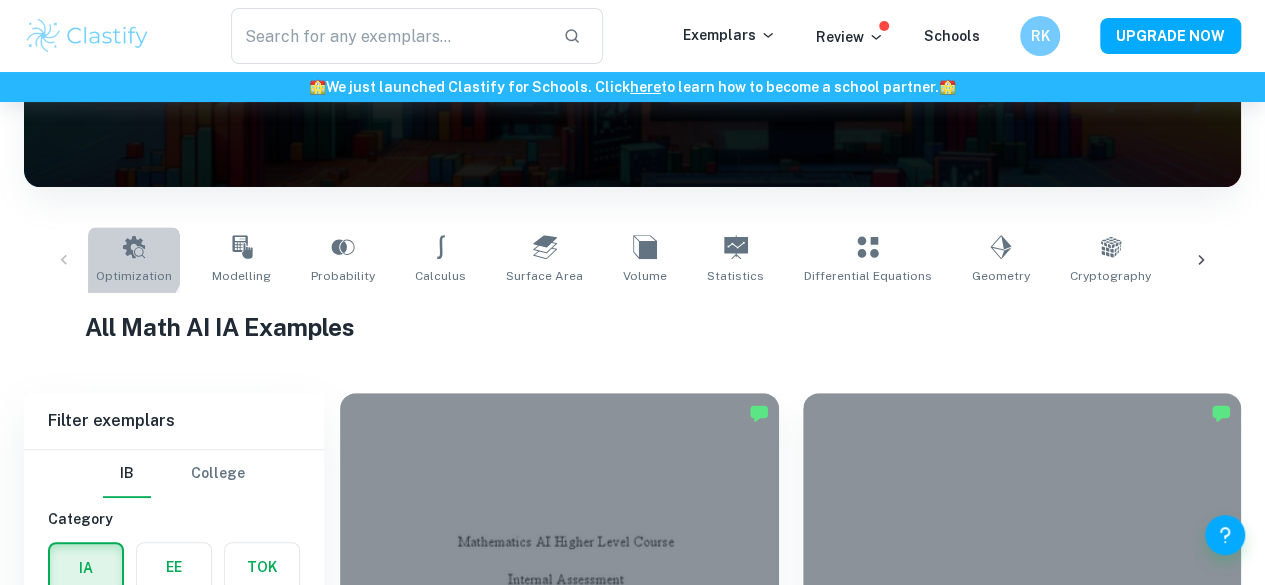 click on "Optimization" at bounding box center (134, 260) 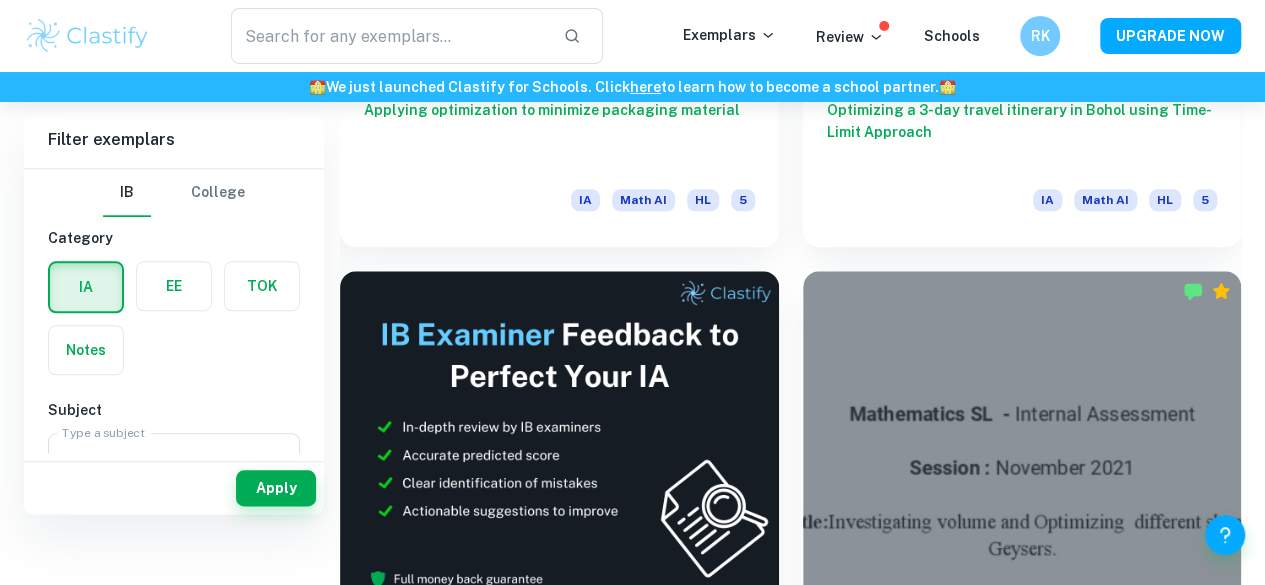 scroll, scrollTop: 0, scrollLeft: 0, axis: both 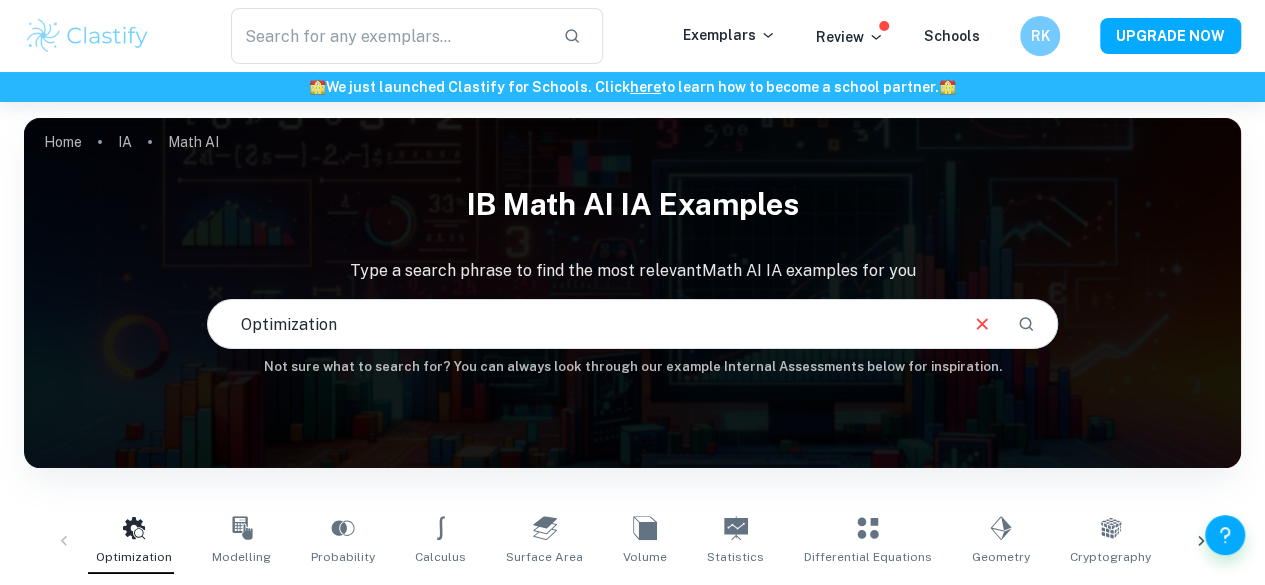 drag, startPoint x: 361, startPoint y: 336, endPoint x: 149, endPoint y: 323, distance: 212.39821 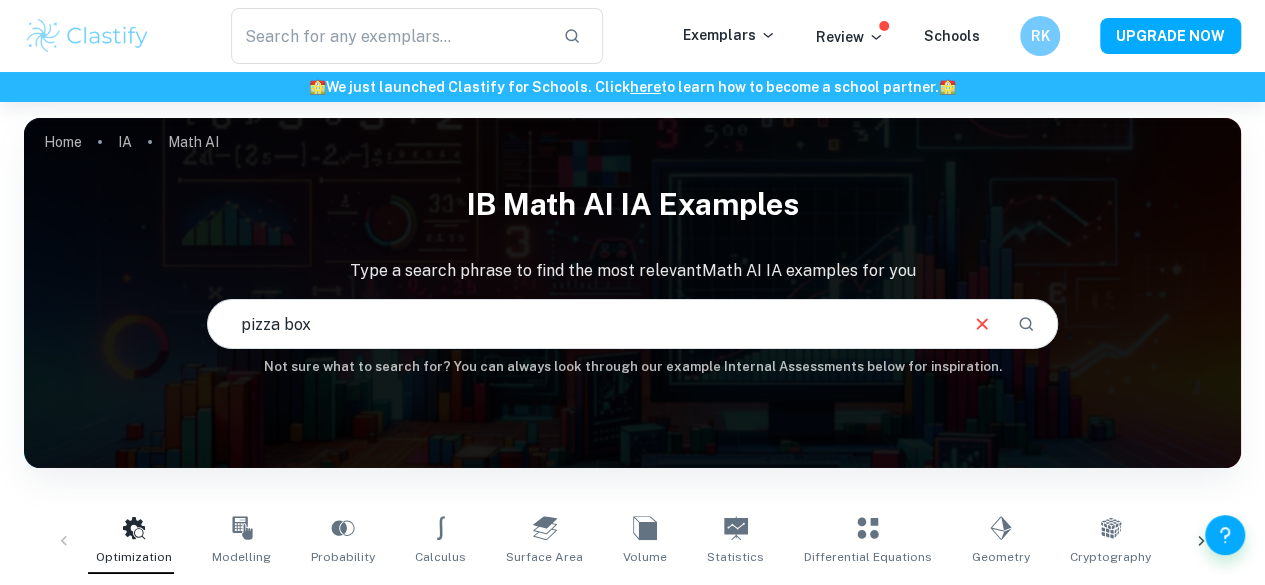 type on "pizza box" 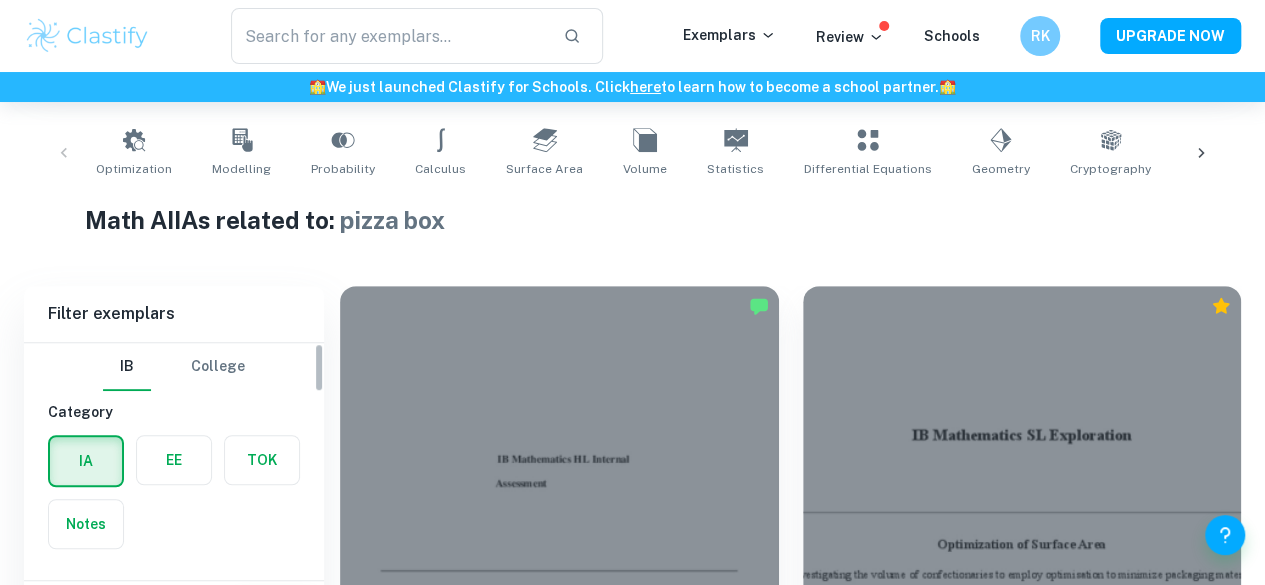 scroll, scrollTop: 448, scrollLeft: 0, axis: vertical 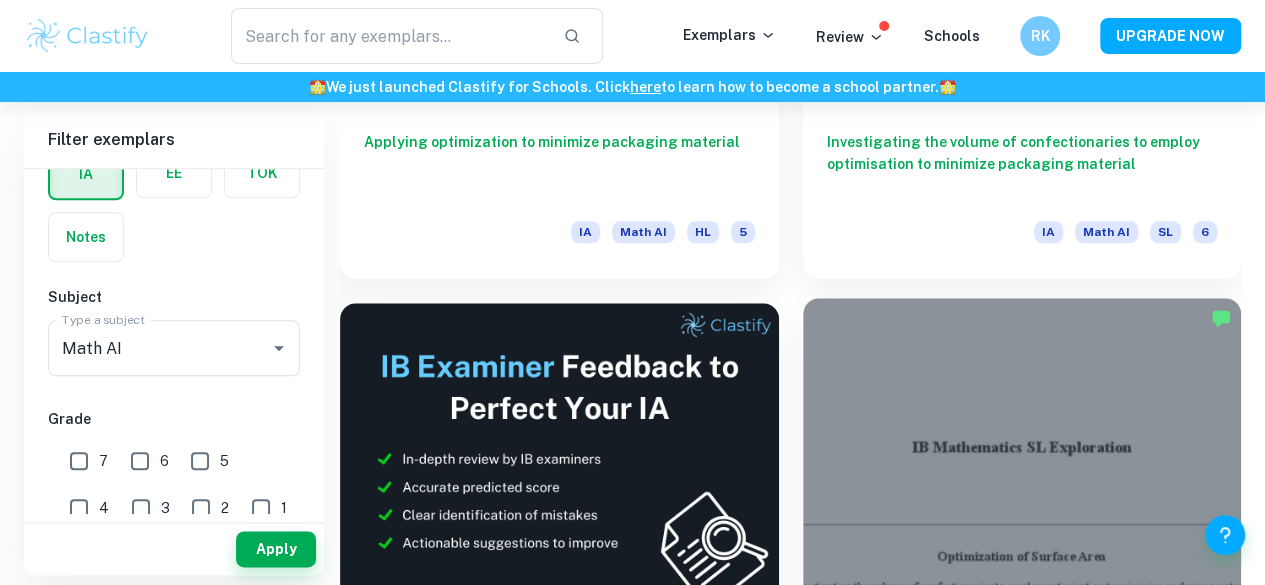 click at bounding box center [1022, 462] 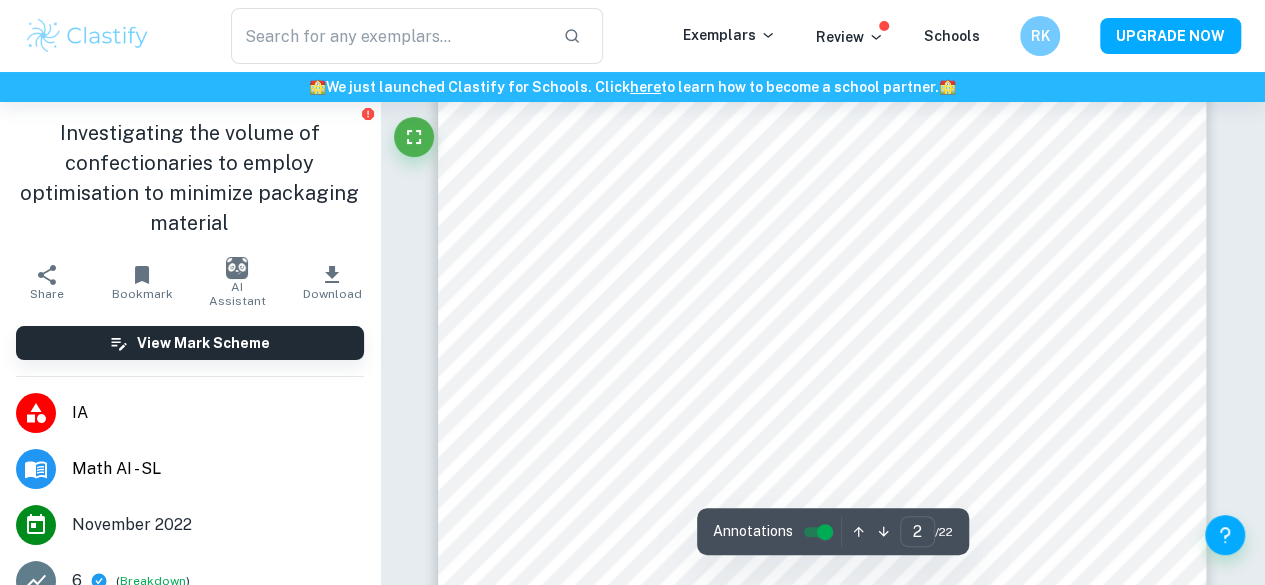 scroll, scrollTop: 1626, scrollLeft: 0, axis: vertical 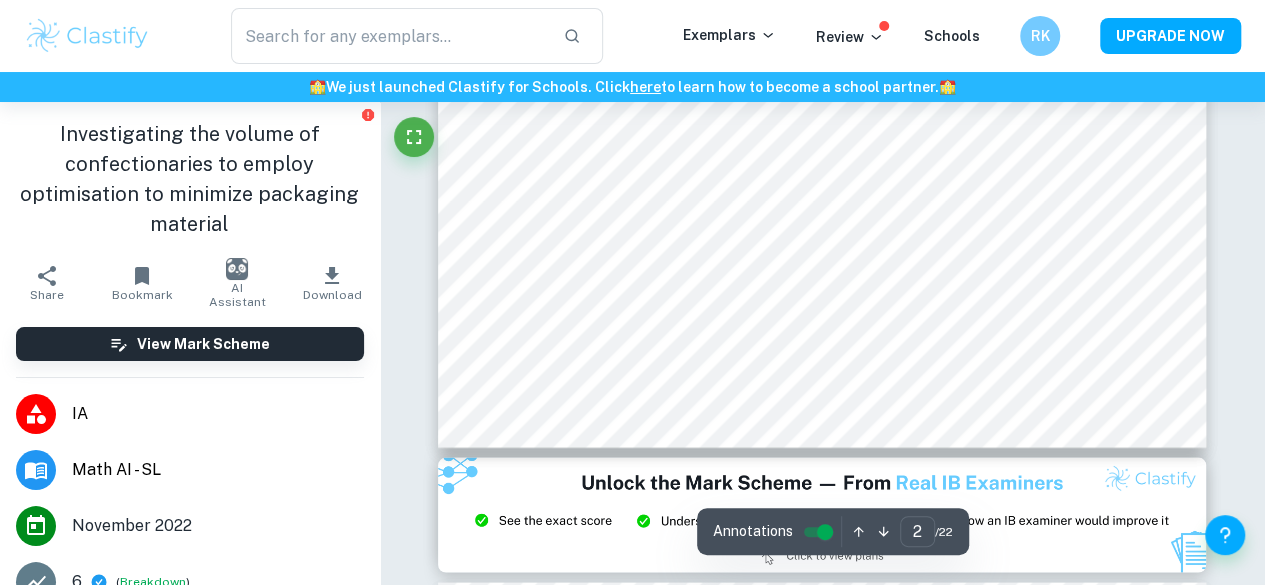 type on "3" 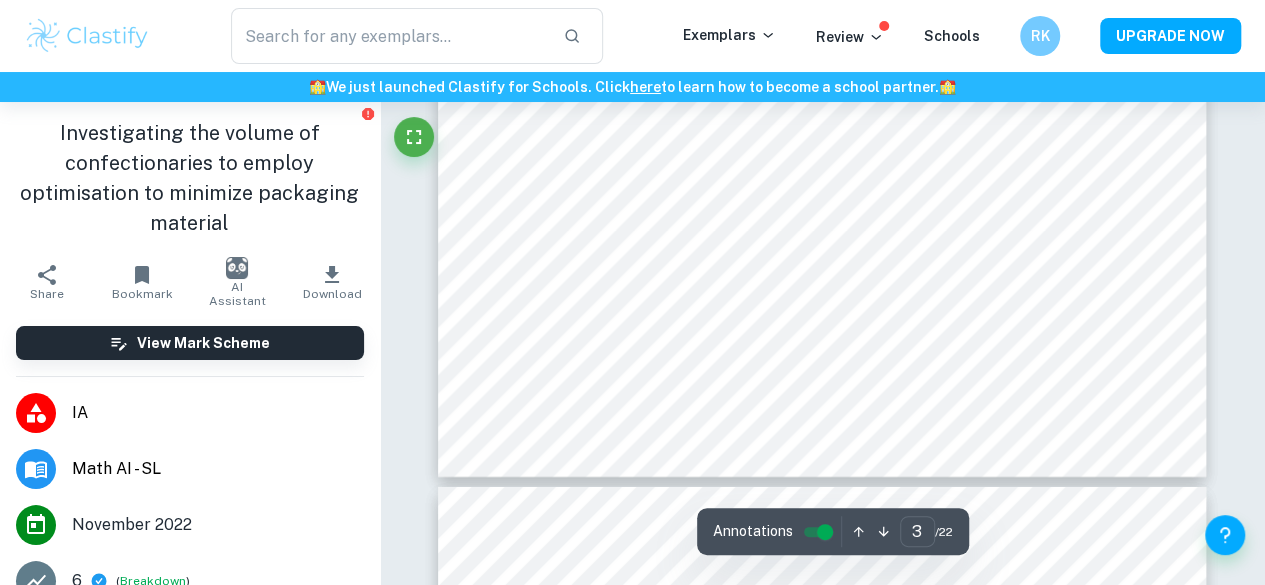 scroll, scrollTop: 2886, scrollLeft: 0, axis: vertical 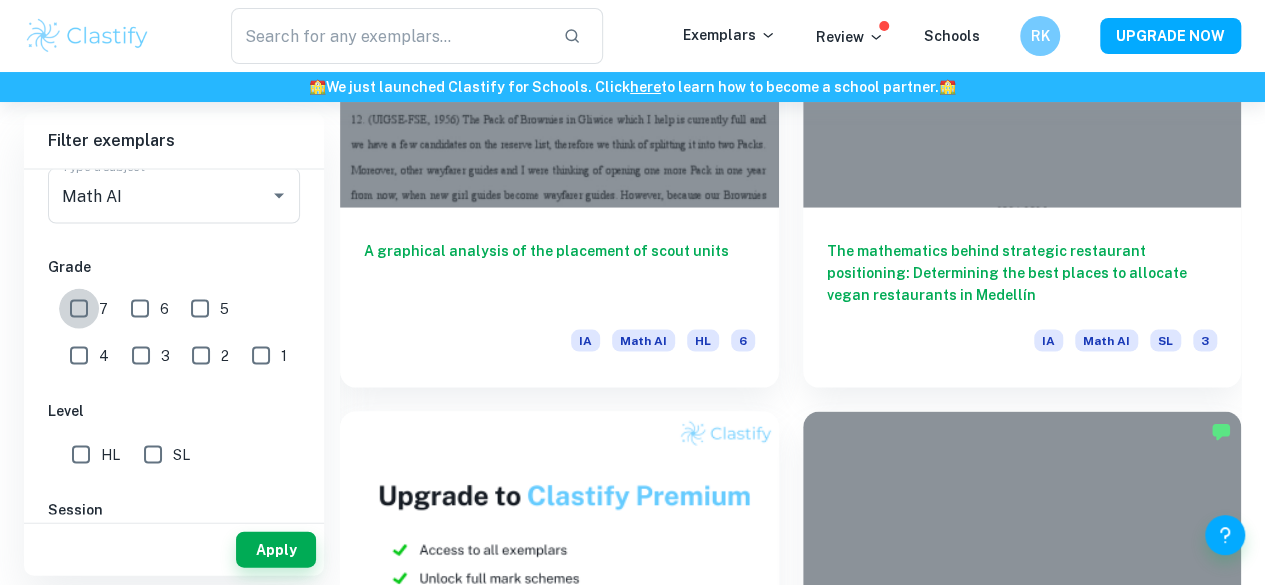 click on "7" at bounding box center (79, 308) 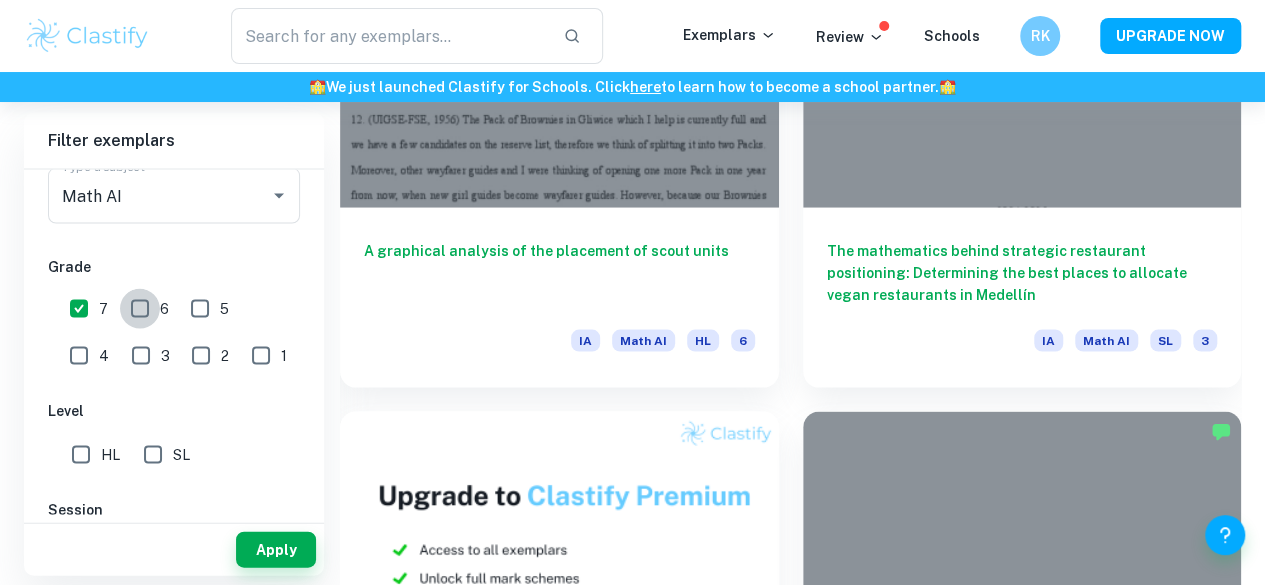click on "6" at bounding box center [140, 308] 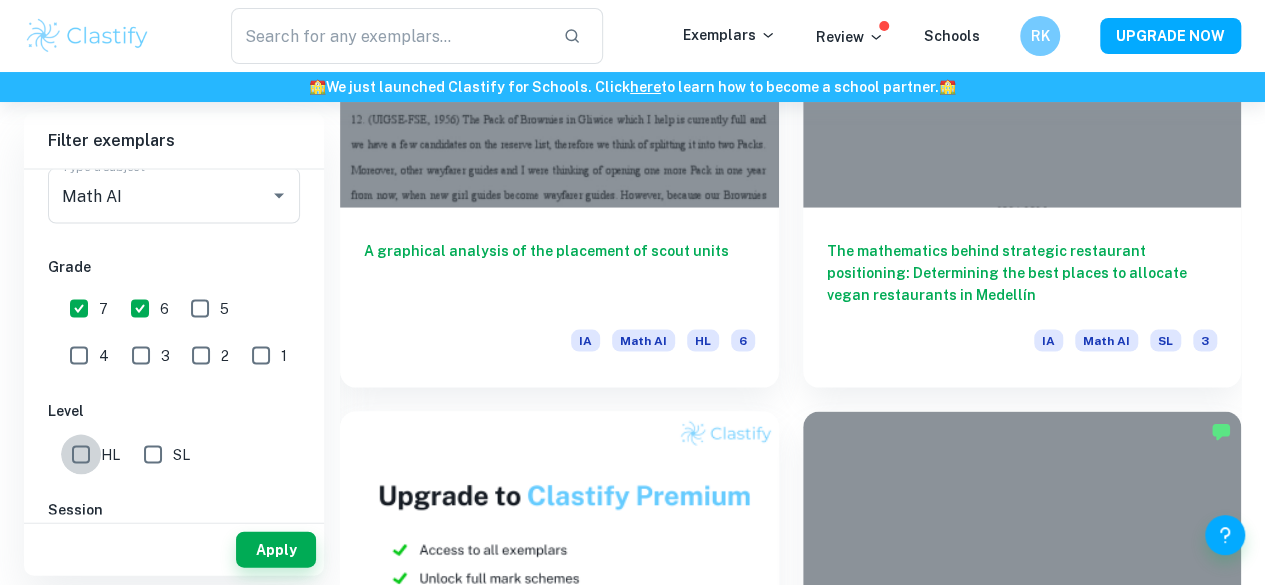 click on "HL" at bounding box center [81, 454] 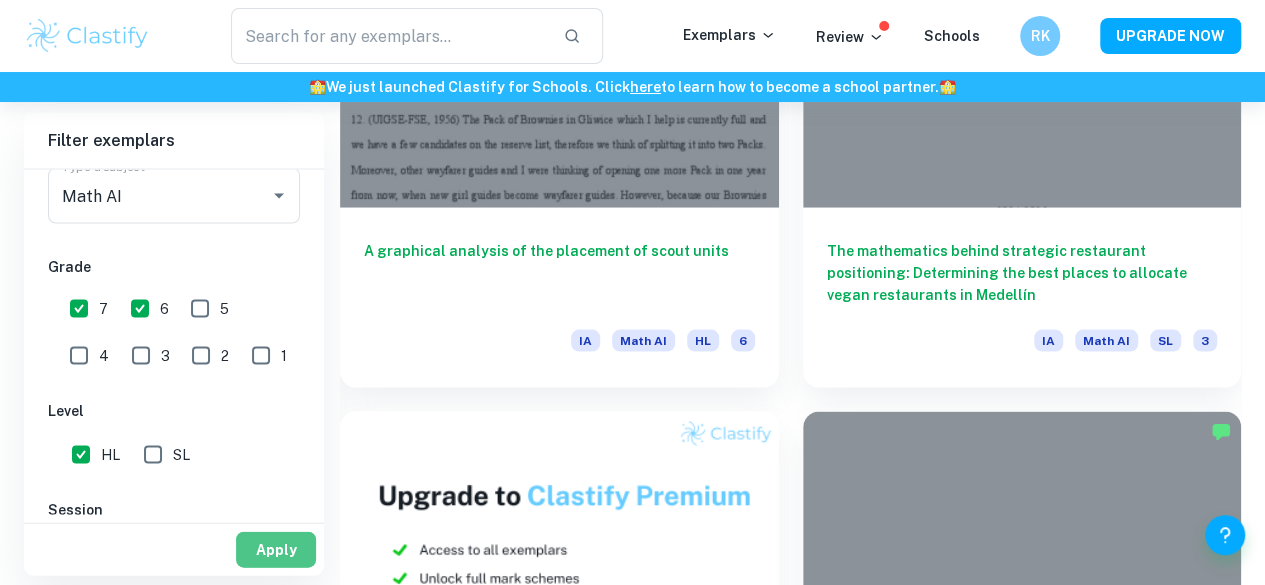 click on "Apply" at bounding box center (276, 549) 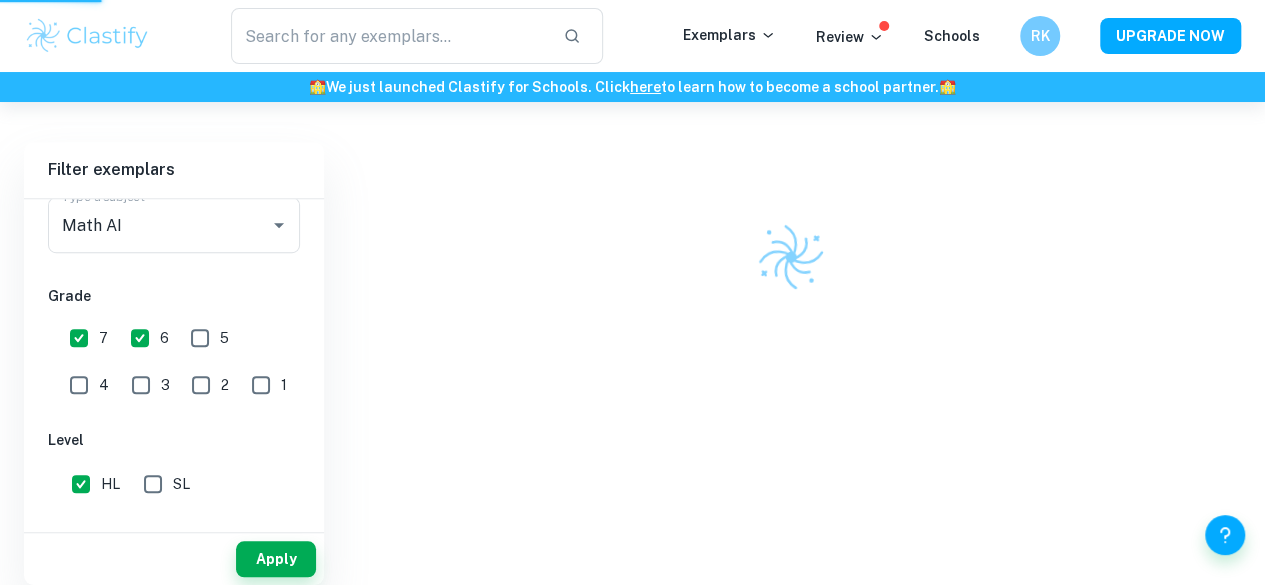 scroll, scrollTop: 522, scrollLeft: 0, axis: vertical 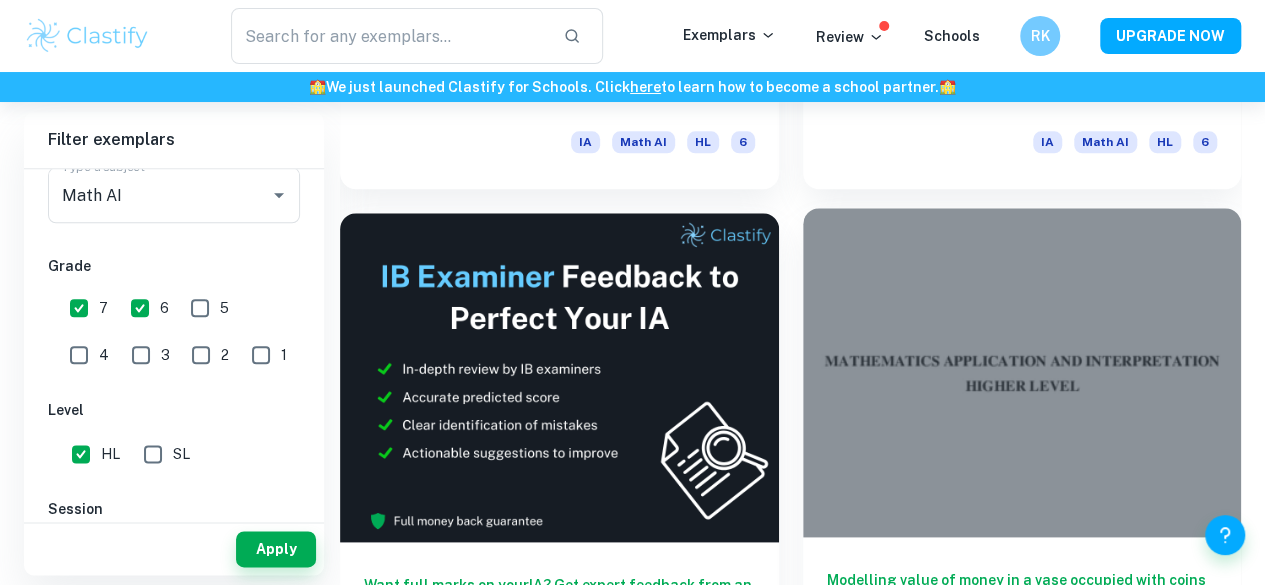click at bounding box center (1022, 372) 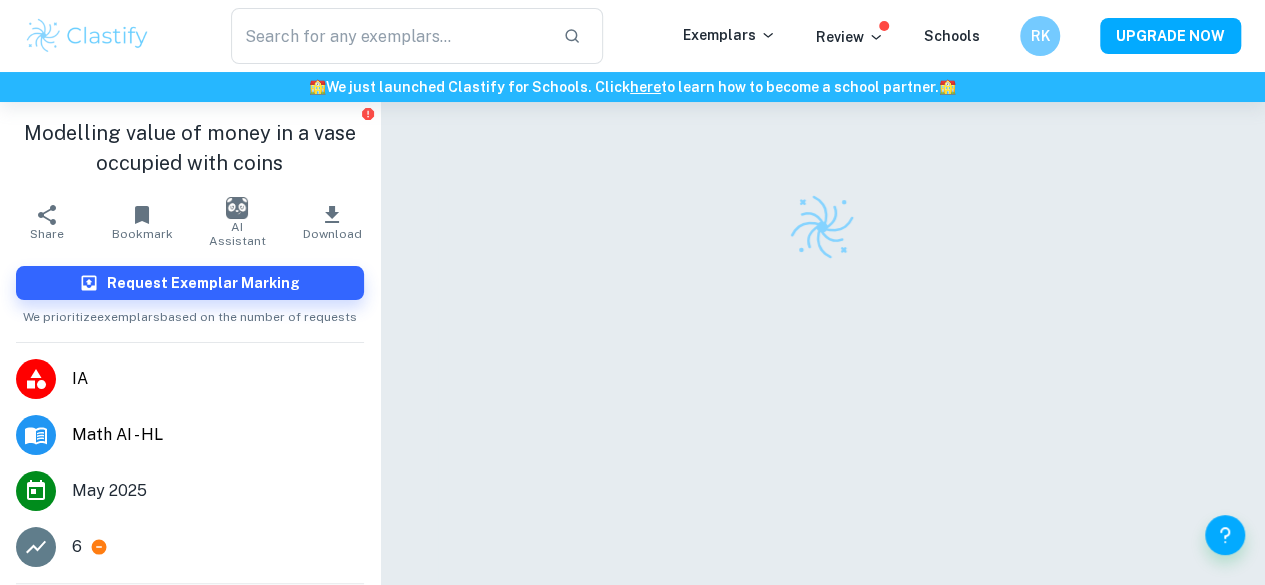 scroll, scrollTop: 102, scrollLeft: 0, axis: vertical 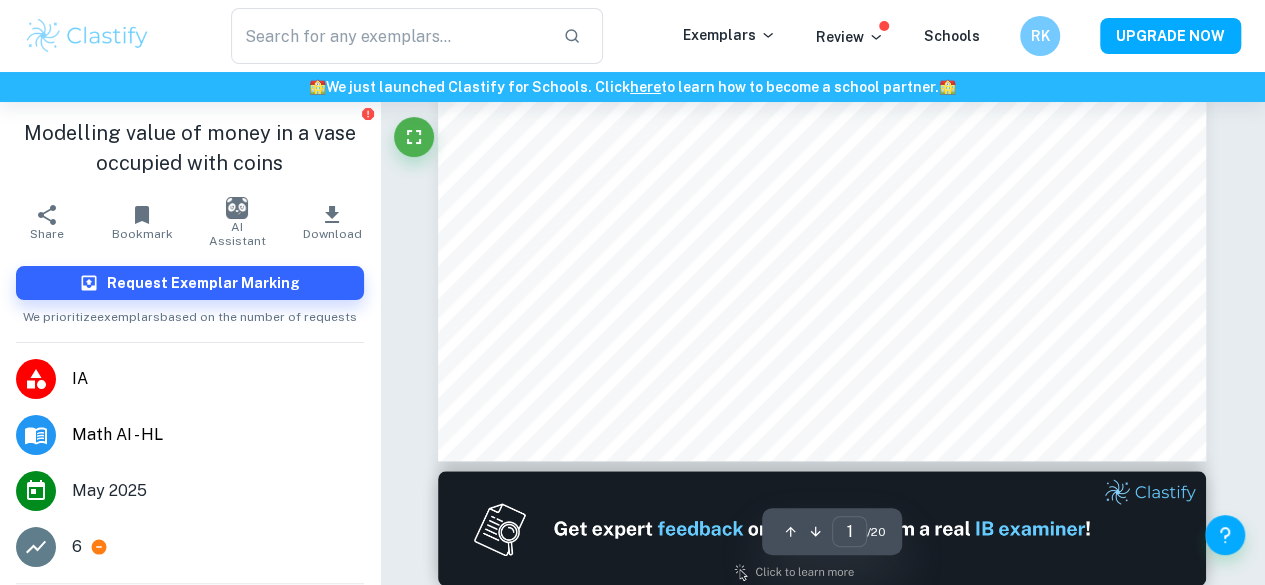 type on "2" 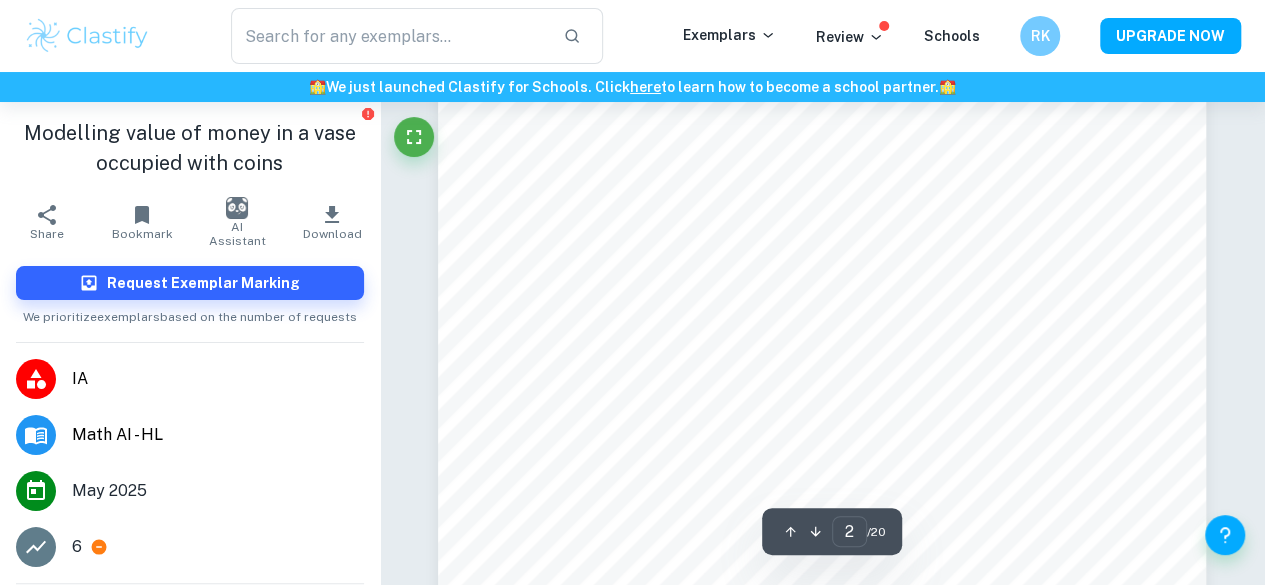 scroll, scrollTop: 1264, scrollLeft: 0, axis: vertical 